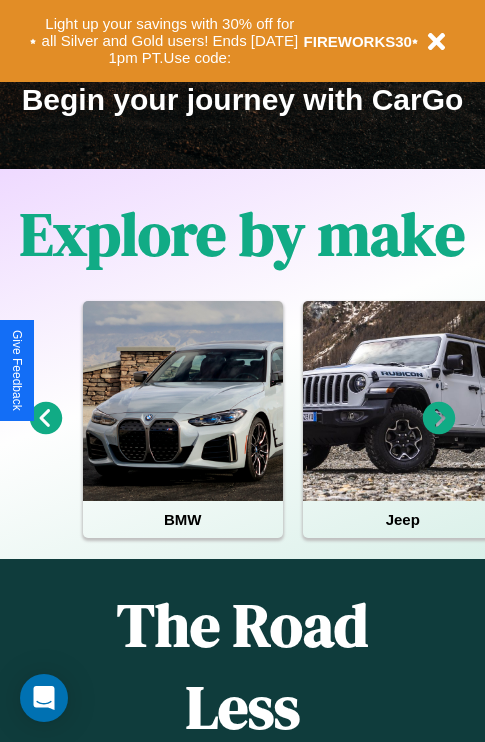 scroll, scrollTop: 308, scrollLeft: 0, axis: vertical 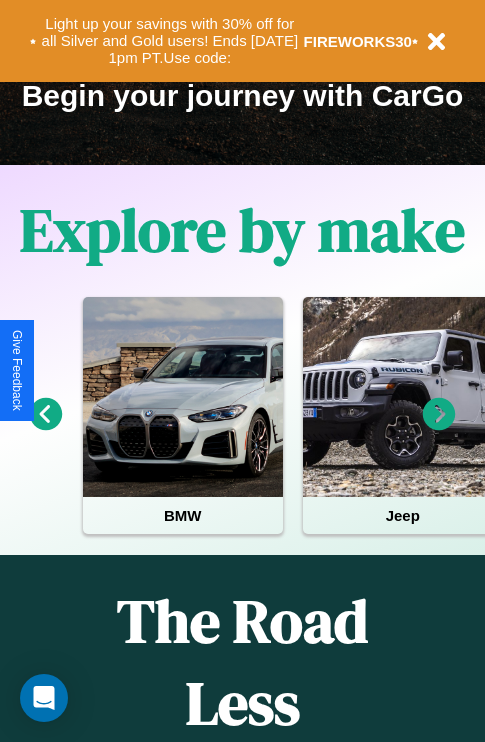 click 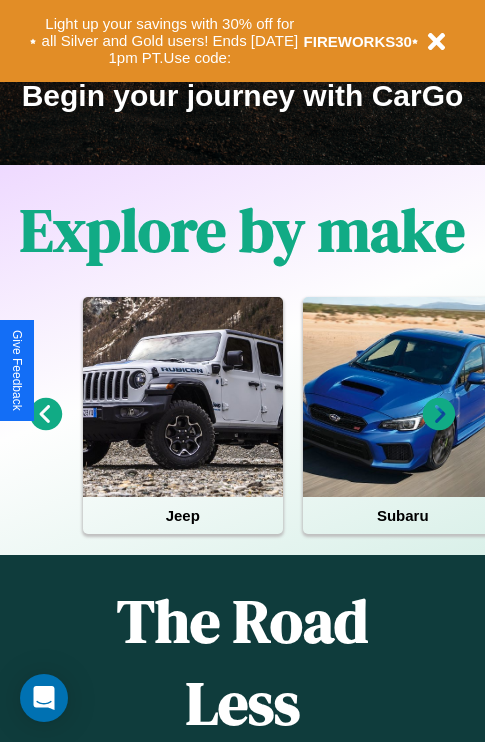 click 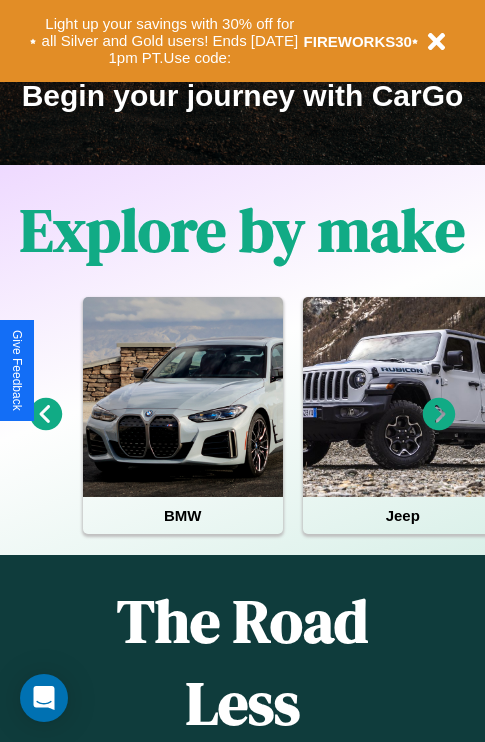click 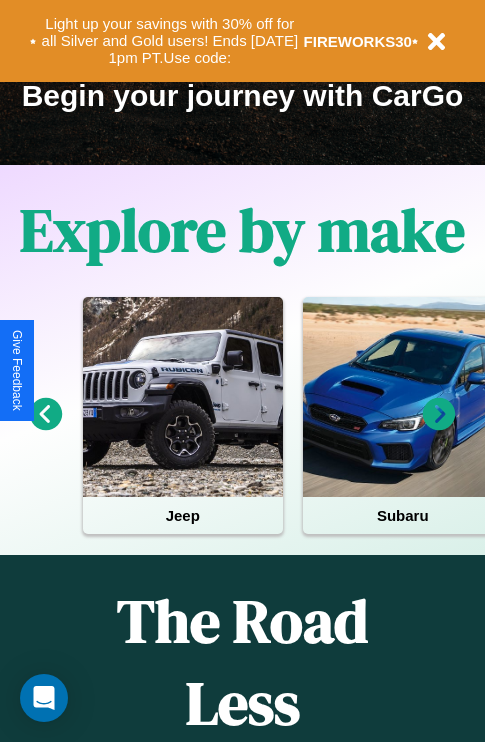 click 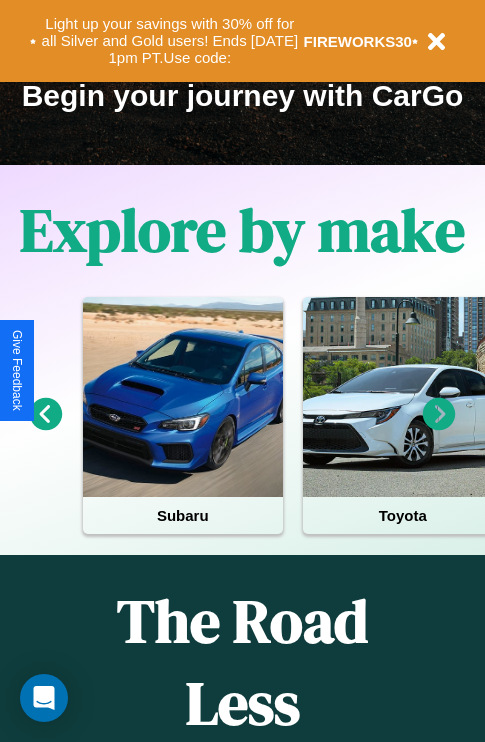 click 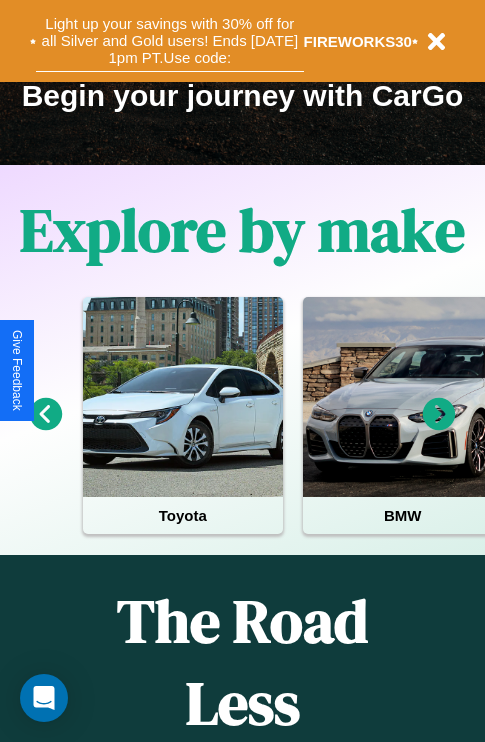 click on "Light up your savings with 30% off for all Silver and Gold users! Ends [DATE] 1pm PT.  Use code:" at bounding box center [170, 41] 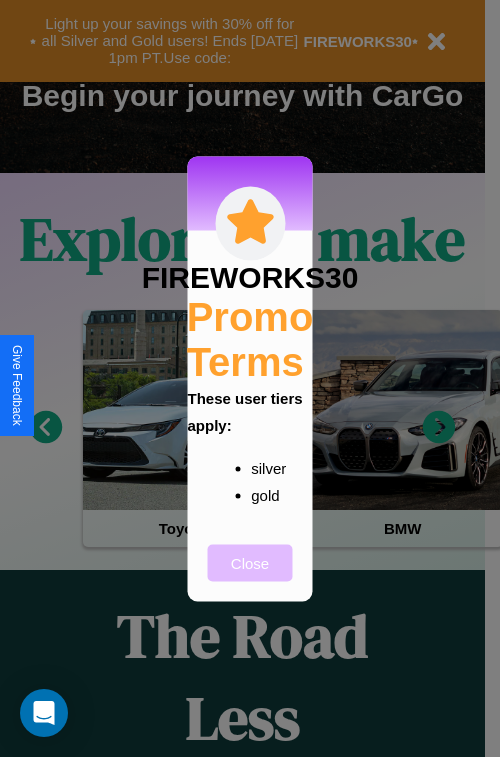 click on "Close" at bounding box center [250, 562] 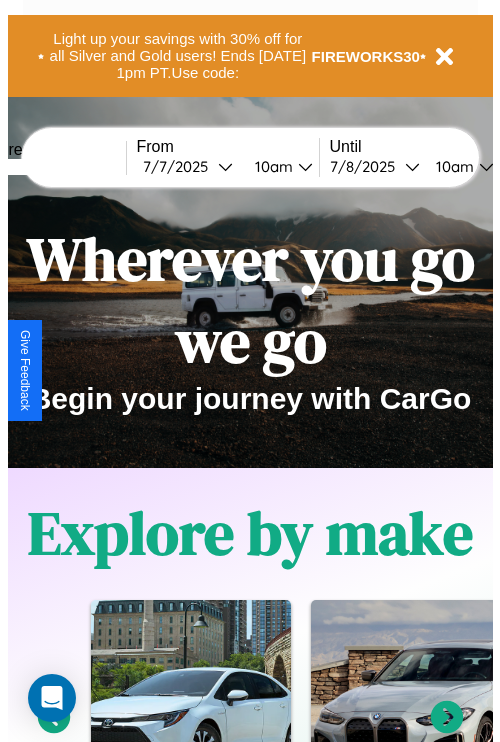 scroll, scrollTop: 0, scrollLeft: 0, axis: both 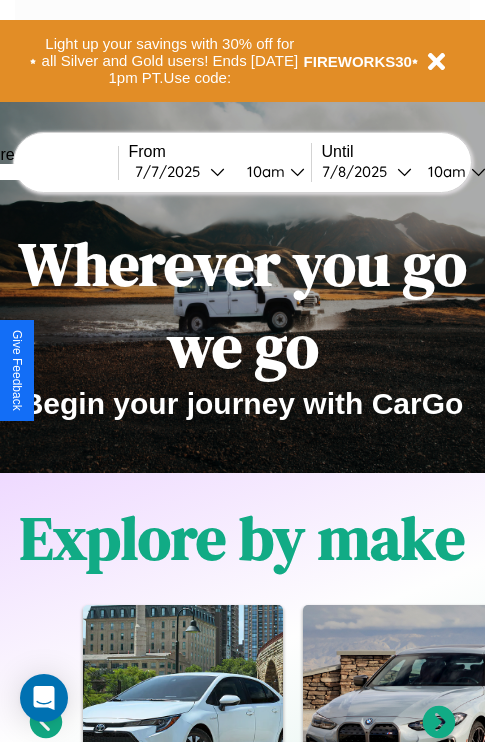 click at bounding box center [43, 172] 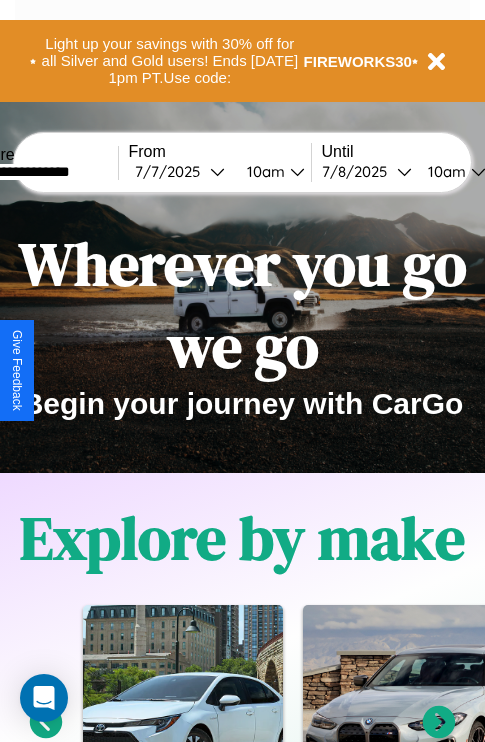 type on "**********" 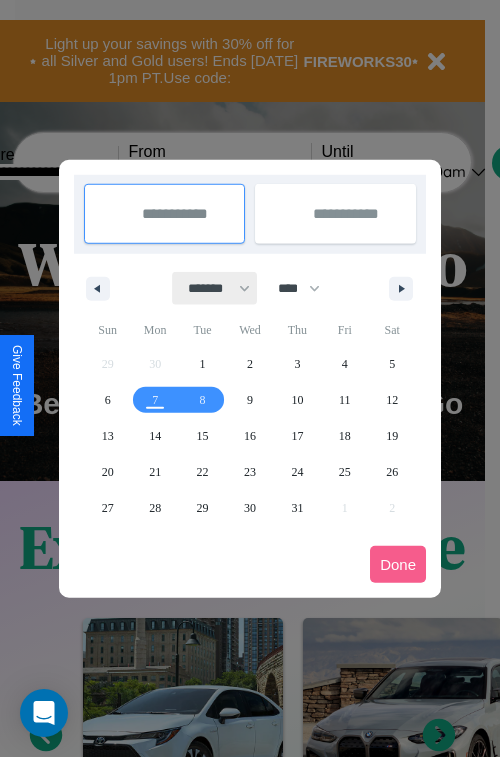 click on "******* ******** ***** ***** *** **** **** ****** ********* ******* ******** ********" at bounding box center (215, 288) 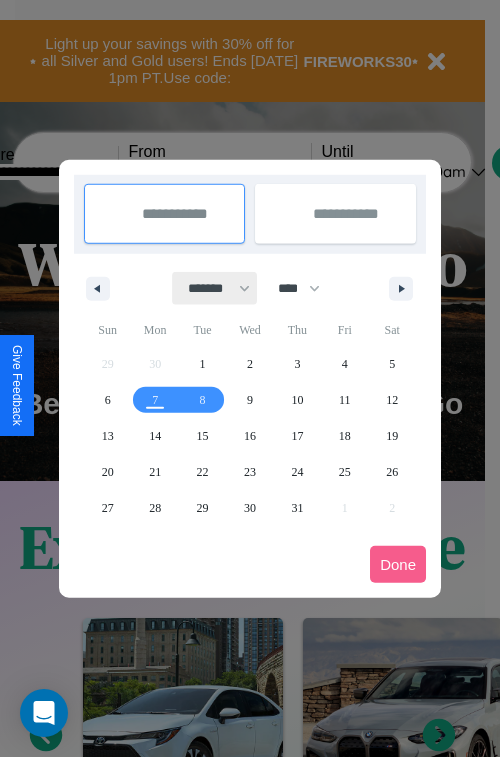 select on "*" 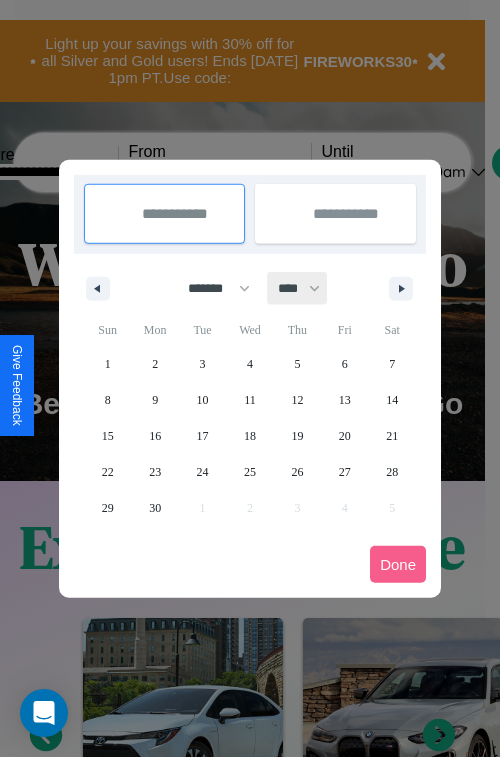 click on "**** **** **** **** **** **** **** **** **** **** **** **** **** **** **** **** **** **** **** **** **** **** **** **** **** **** **** **** **** **** **** **** **** **** **** **** **** **** **** **** **** **** **** **** **** **** **** **** **** **** **** **** **** **** **** **** **** **** **** **** **** **** **** **** **** **** **** **** **** **** **** **** **** **** **** **** **** **** **** **** **** **** **** **** **** **** **** **** **** **** **** **** **** **** **** **** **** **** **** **** **** **** **** **** **** **** **** **** **** **** **** **** **** **** **** **** **** **** **** **** ****" at bounding box center [298, 288] 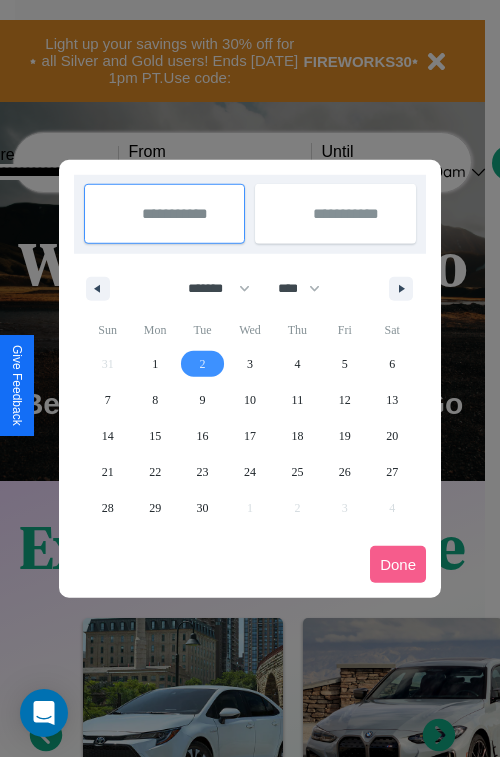 click on "2" at bounding box center (203, 364) 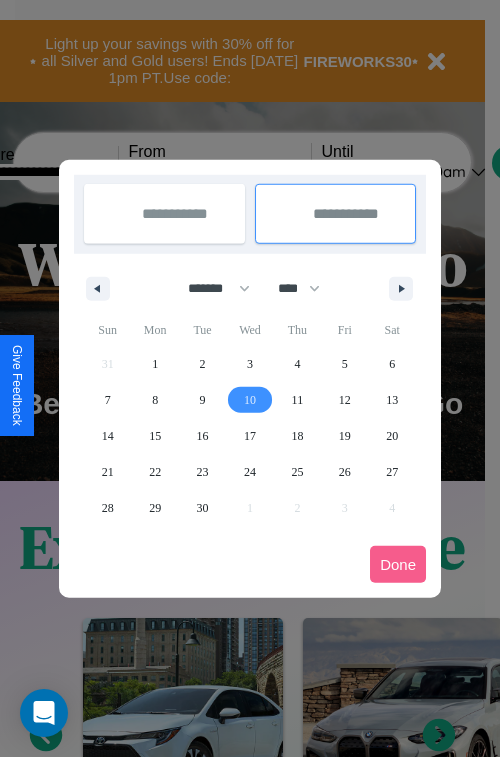 click on "10" at bounding box center (250, 400) 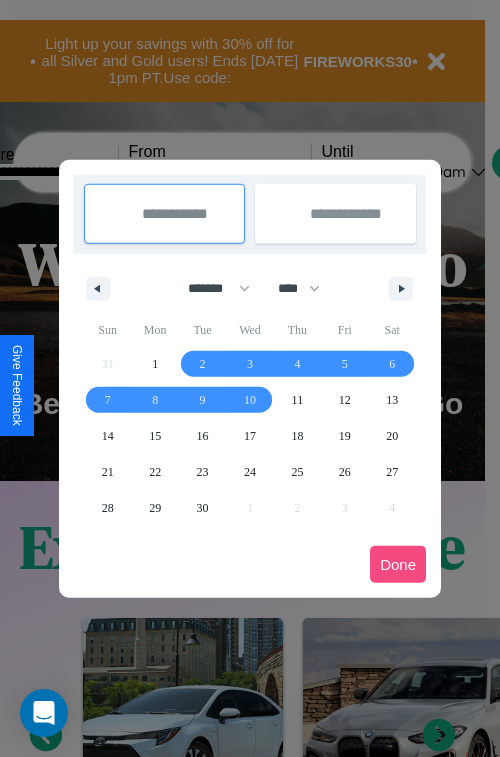 click on "Done" at bounding box center [398, 564] 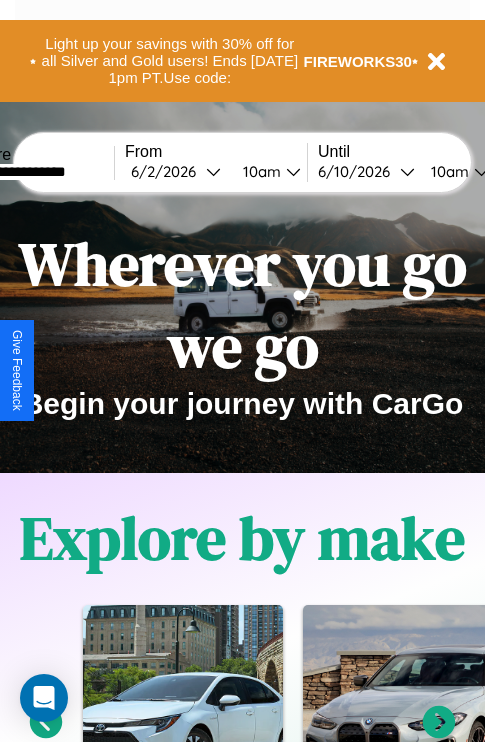 click 